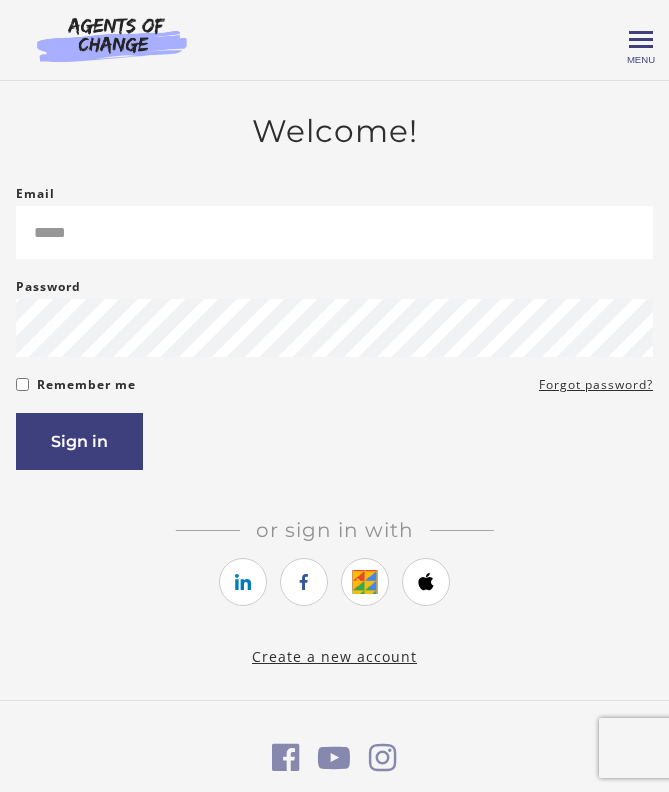 scroll, scrollTop: 0, scrollLeft: 0, axis: both 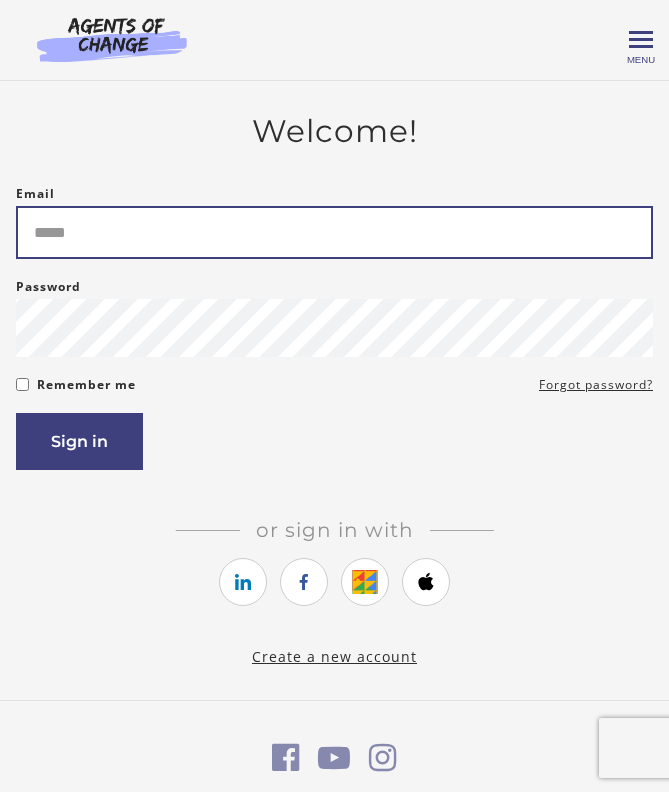 click on "Email" at bounding box center (334, 232) 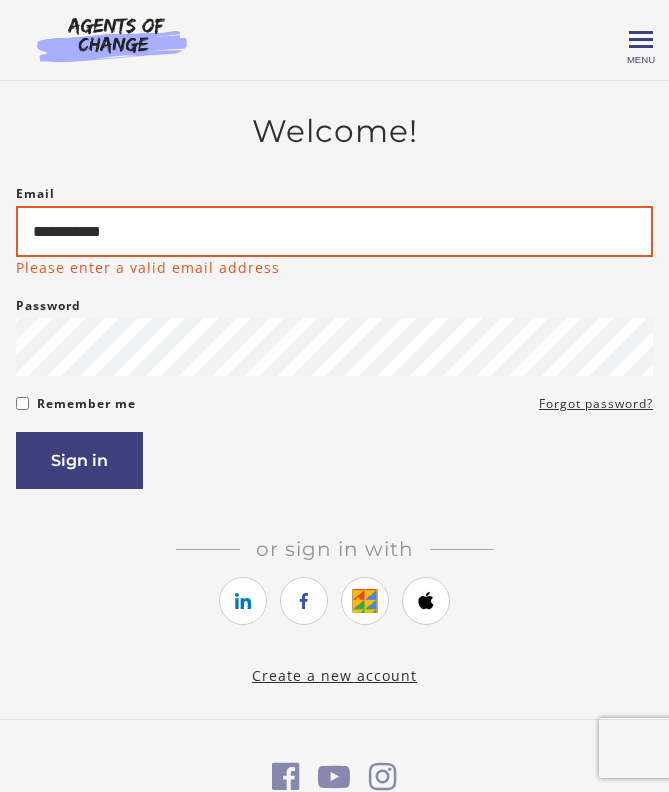 click on "**********" at bounding box center [334, 231] 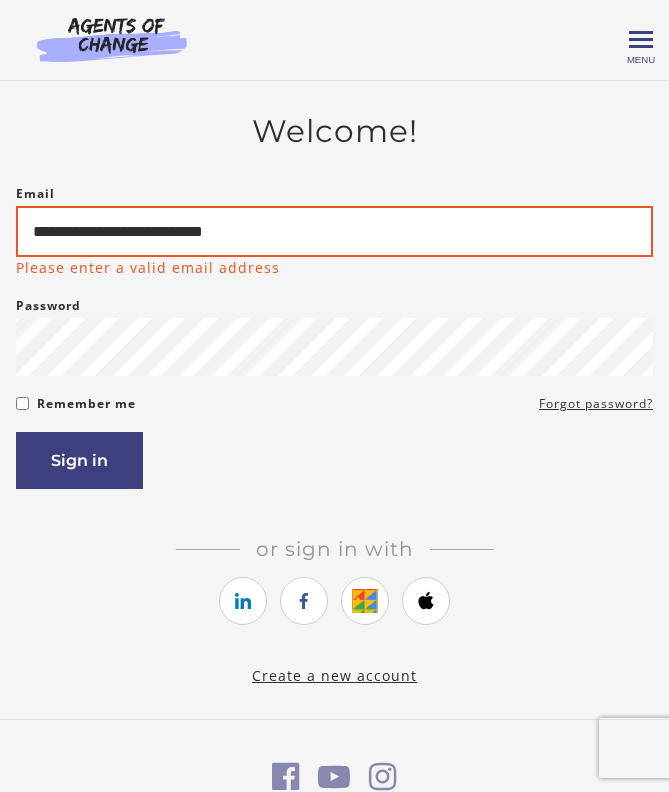 type on "**********" 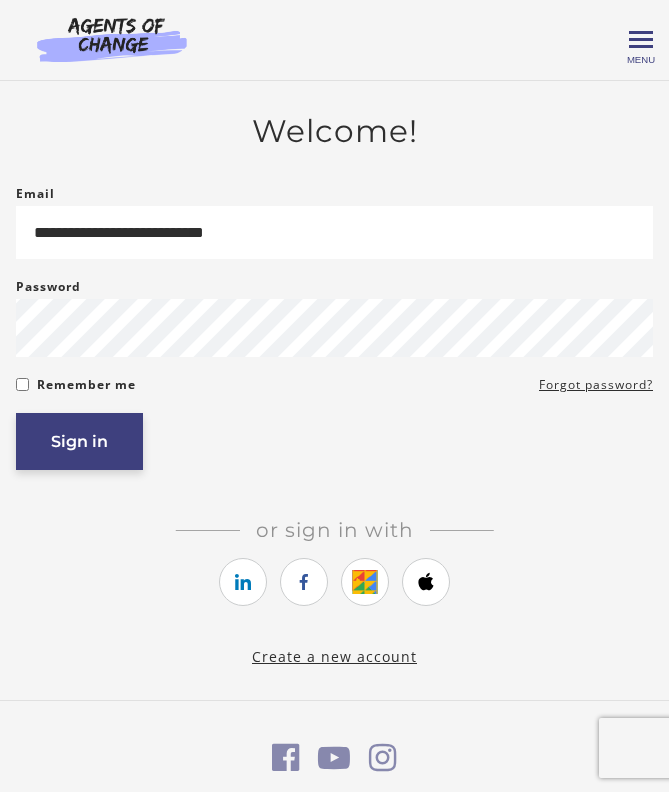 click on "Sign in" at bounding box center [79, 441] 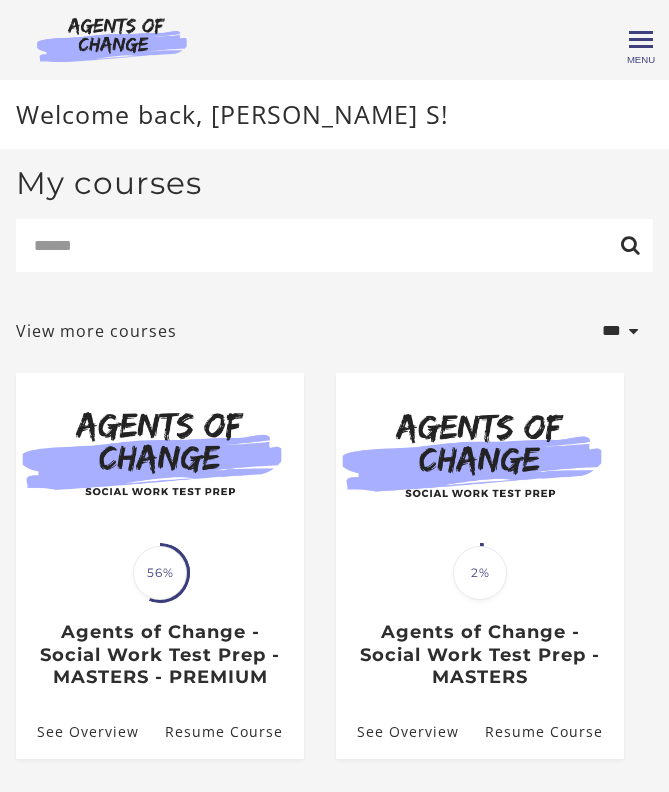 scroll, scrollTop: 0, scrollLeft: 0, axis: both 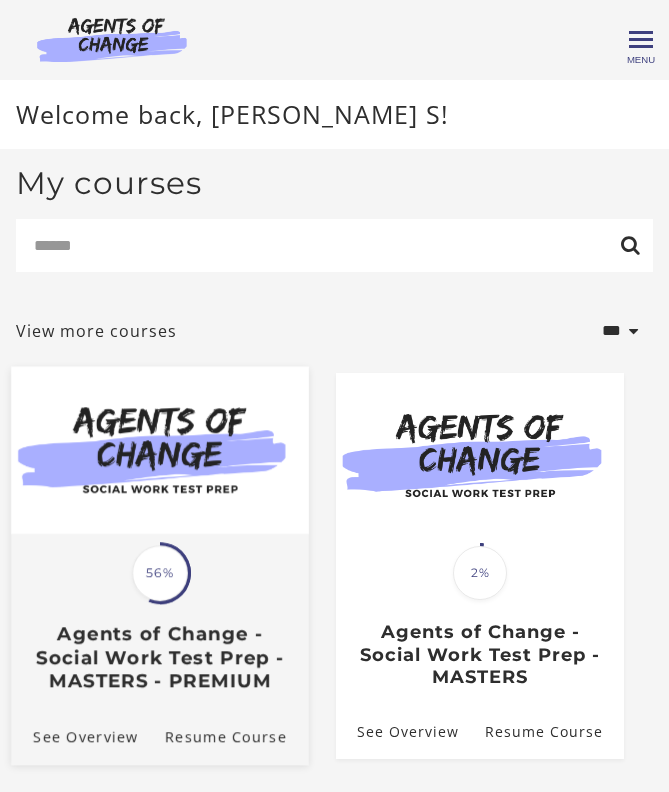 click at bounding box center [160, 470] 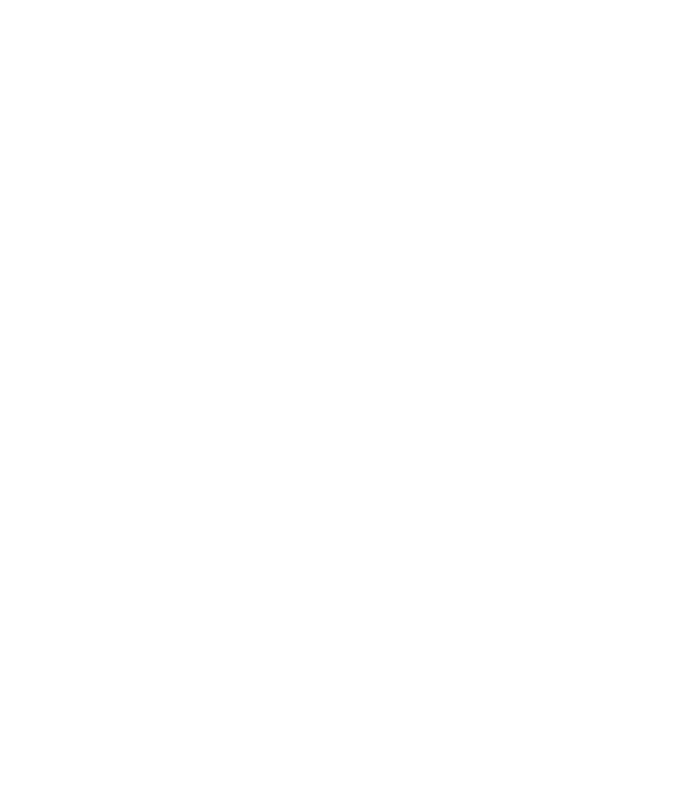 scroll, scrollTop: 0, scrollLeft: 0, axis: both 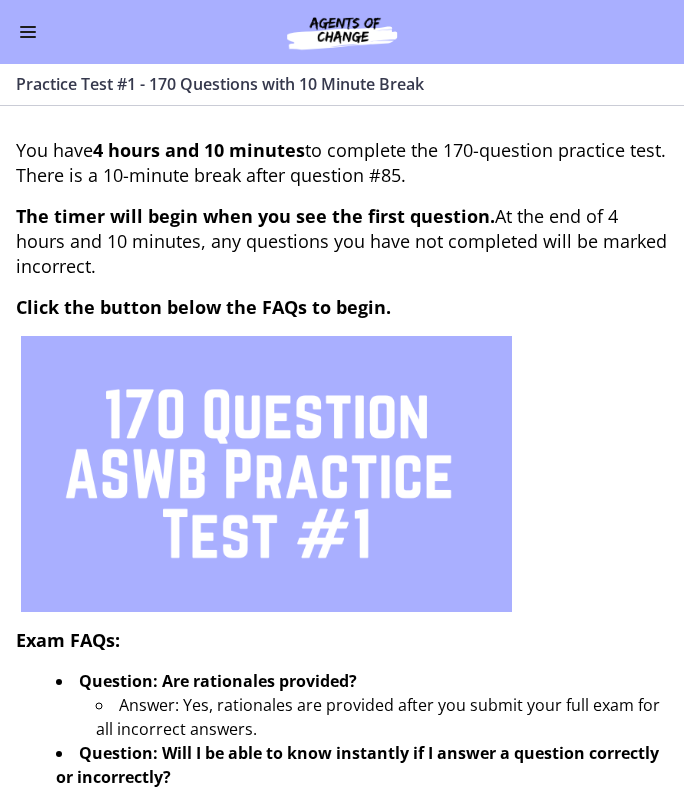 click at bounding box center (28, 37) 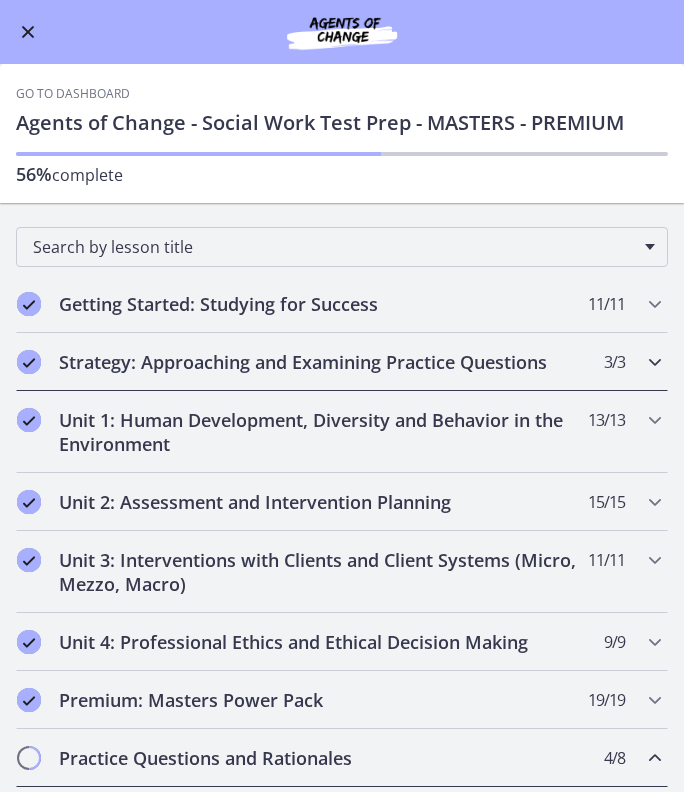 click on "Strategy: Approaching and Examining Practice Questions" at bounding box center (323, 362) 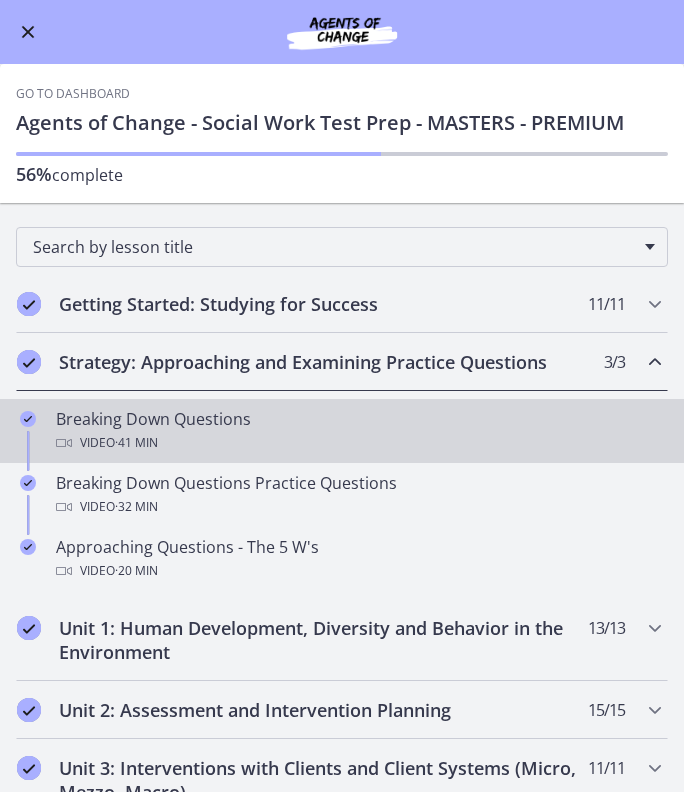 click on "Breaking Down Questions
Video
·  41 min" at bounding box center [362, 431] 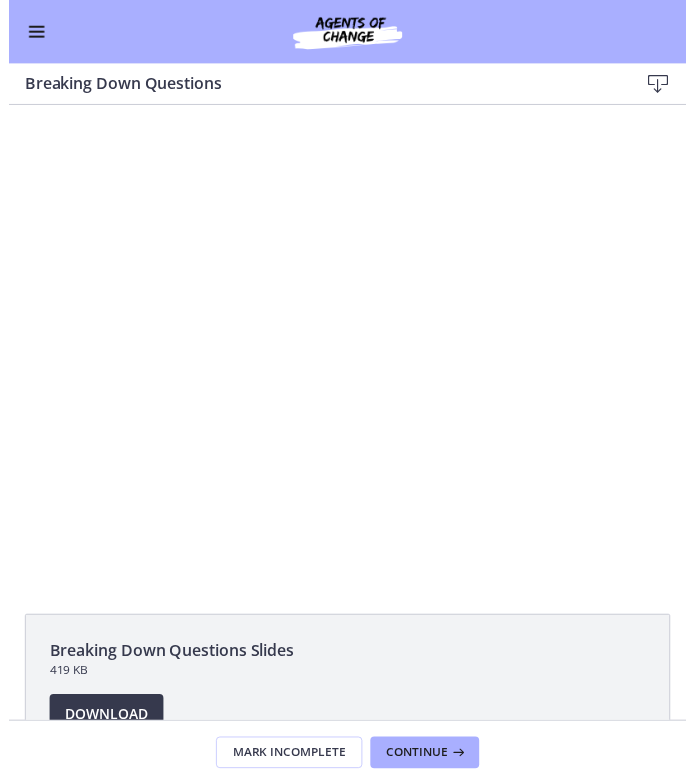 scroll, scrollTop: 0, scrollLeft: 0, axis: both 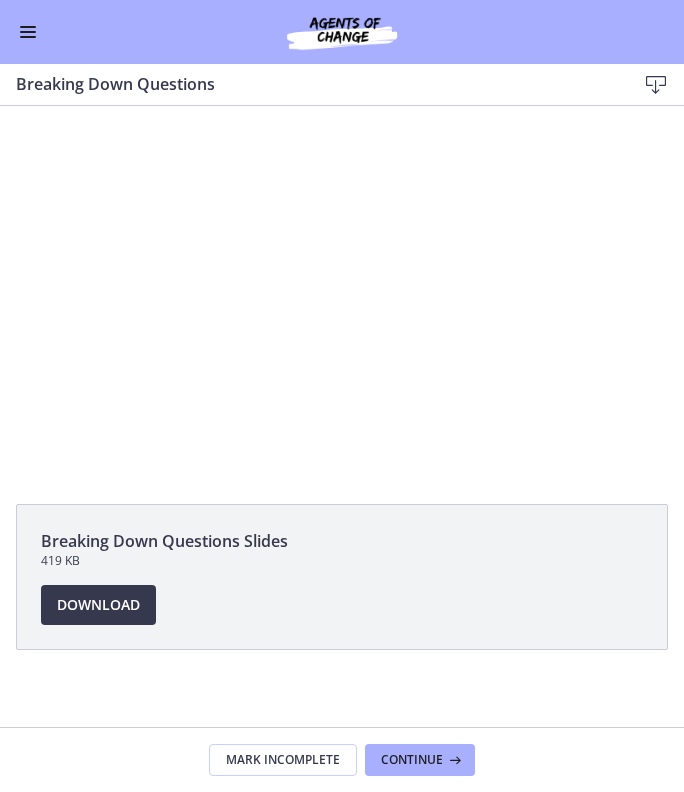 click at bounding box center [342, 294] 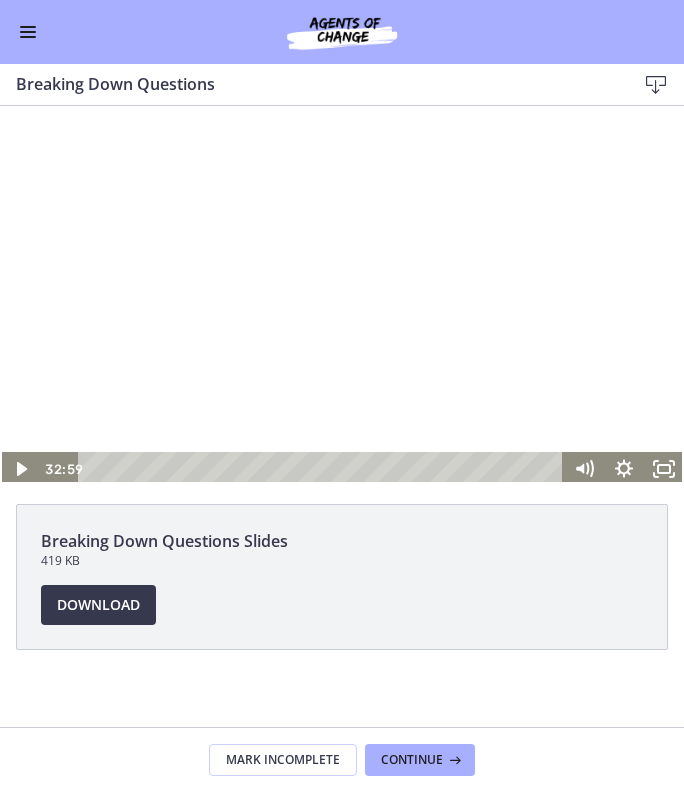 click 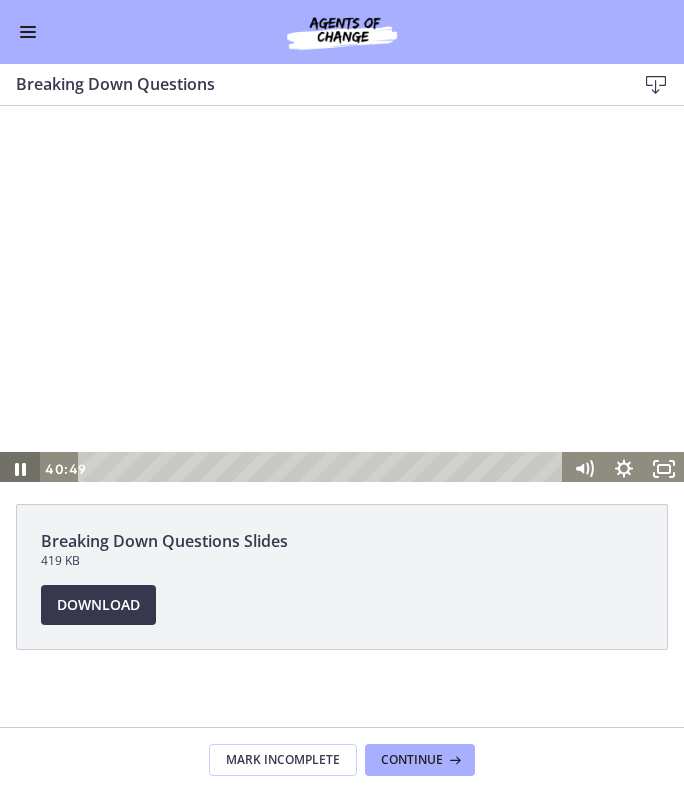 click at bounding box center [342, 294] 